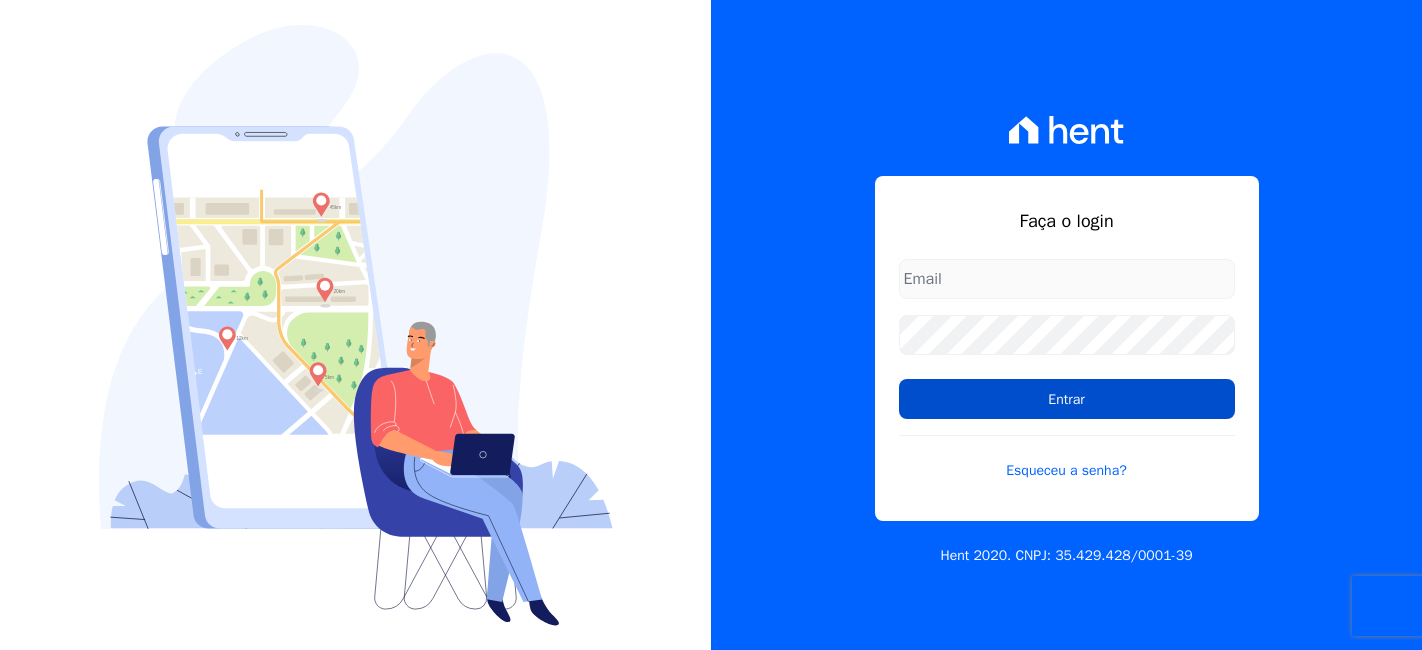scroll, scrollTop: 0, scrollLeft: 0, axis: both 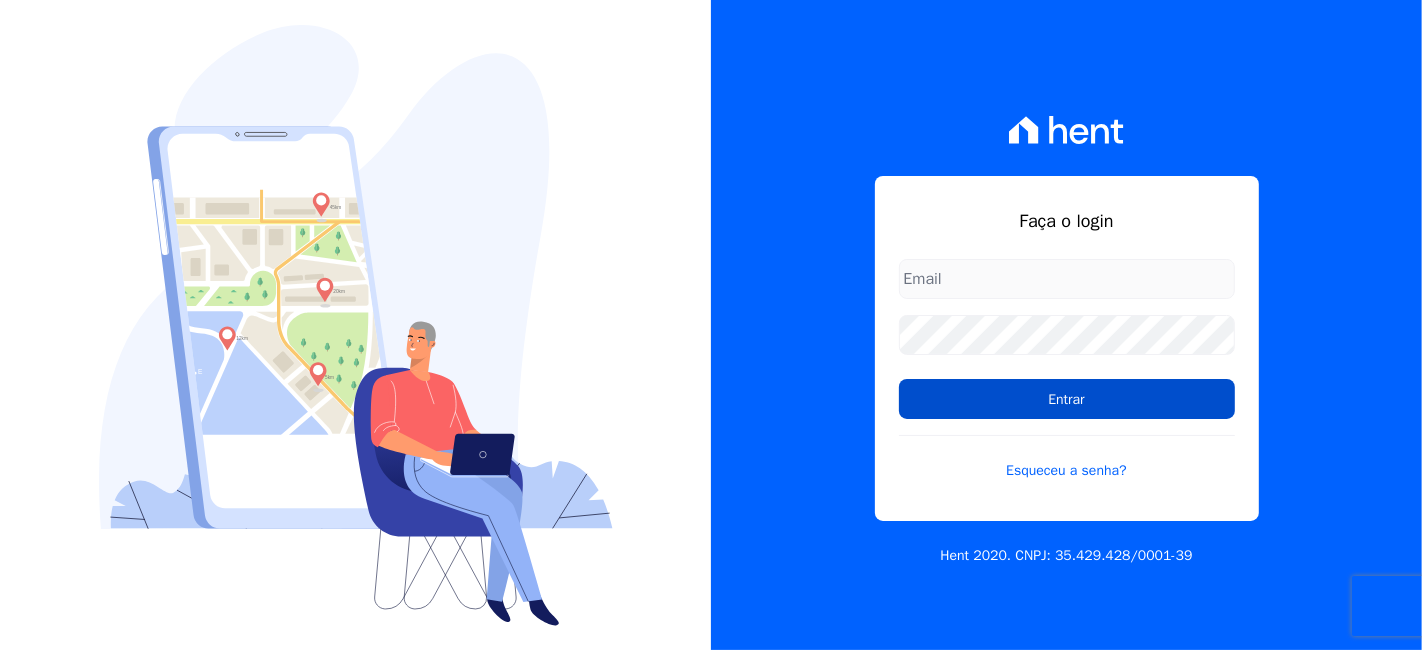 type on "[EMAIL]" 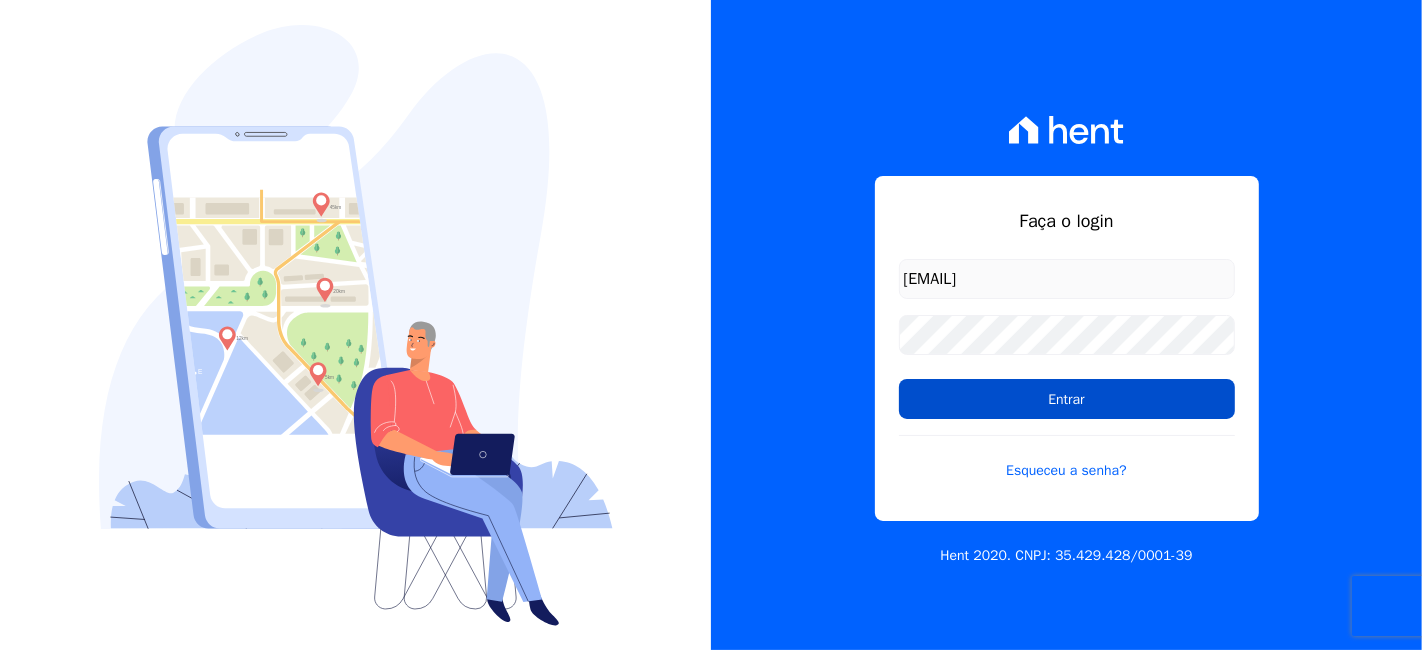 click on "Entrar" at bounding box center (1067, 399) 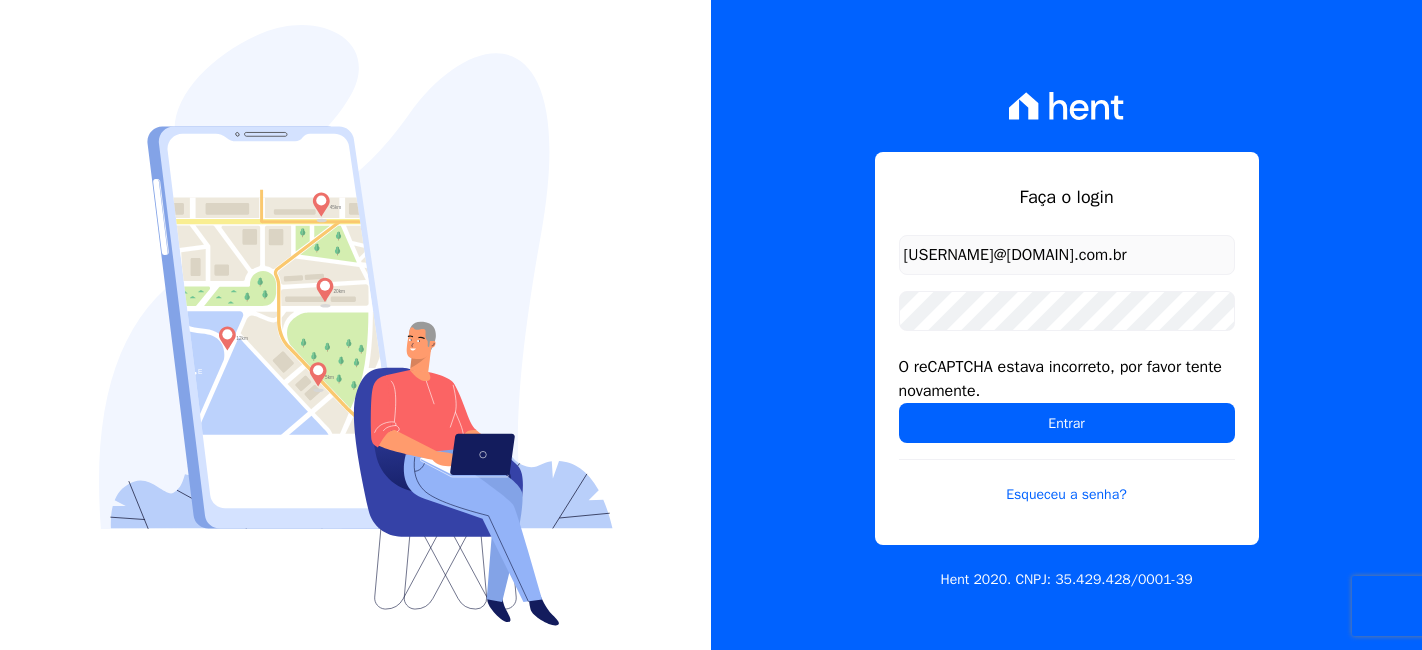 scroll, scrollTop: 0, scrollLeft: 0, axis: both 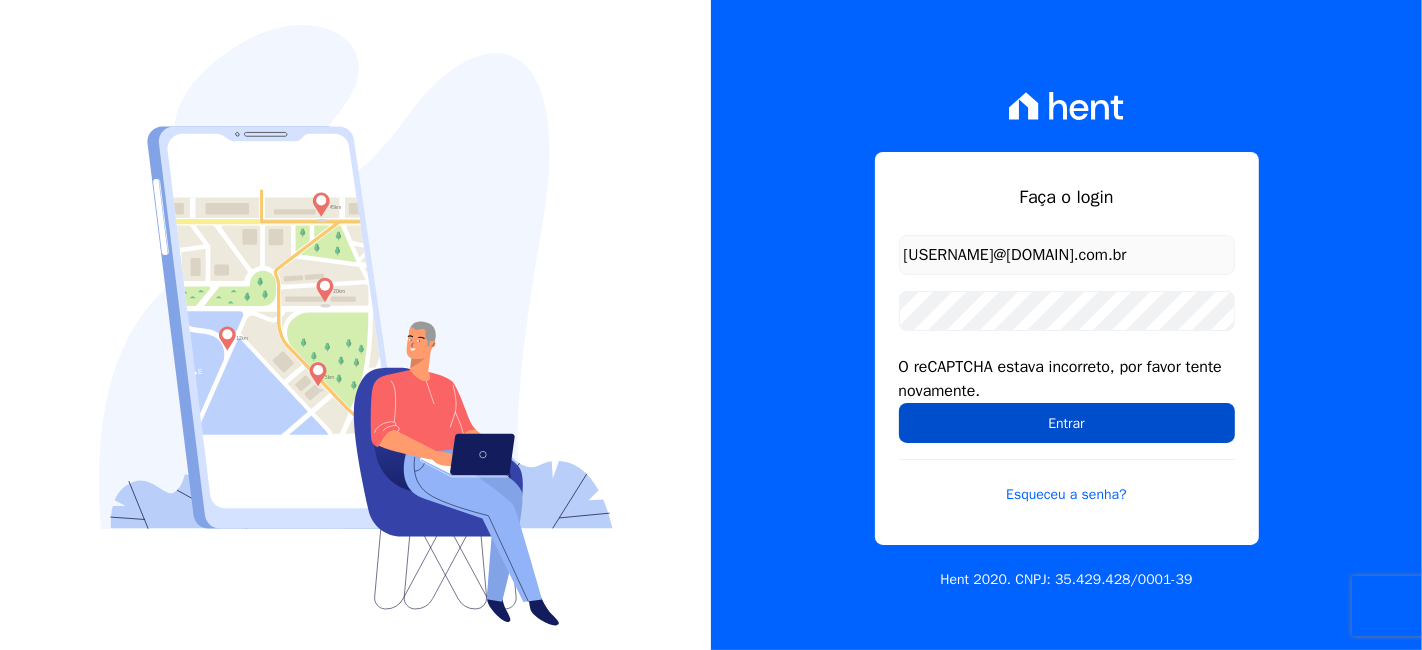 click on "Entrar" at bounding box center [1067, 423] 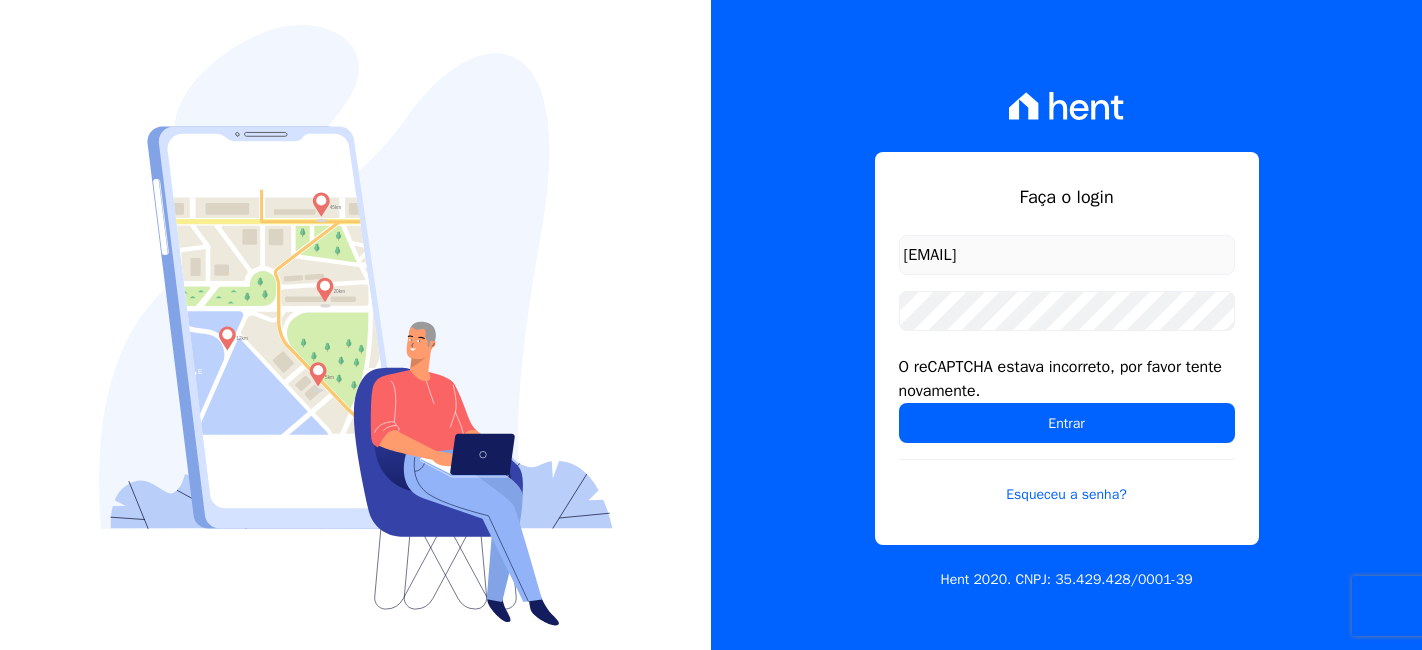 scroll, scrollTop: 0, scrollLeft: 0, axis: both 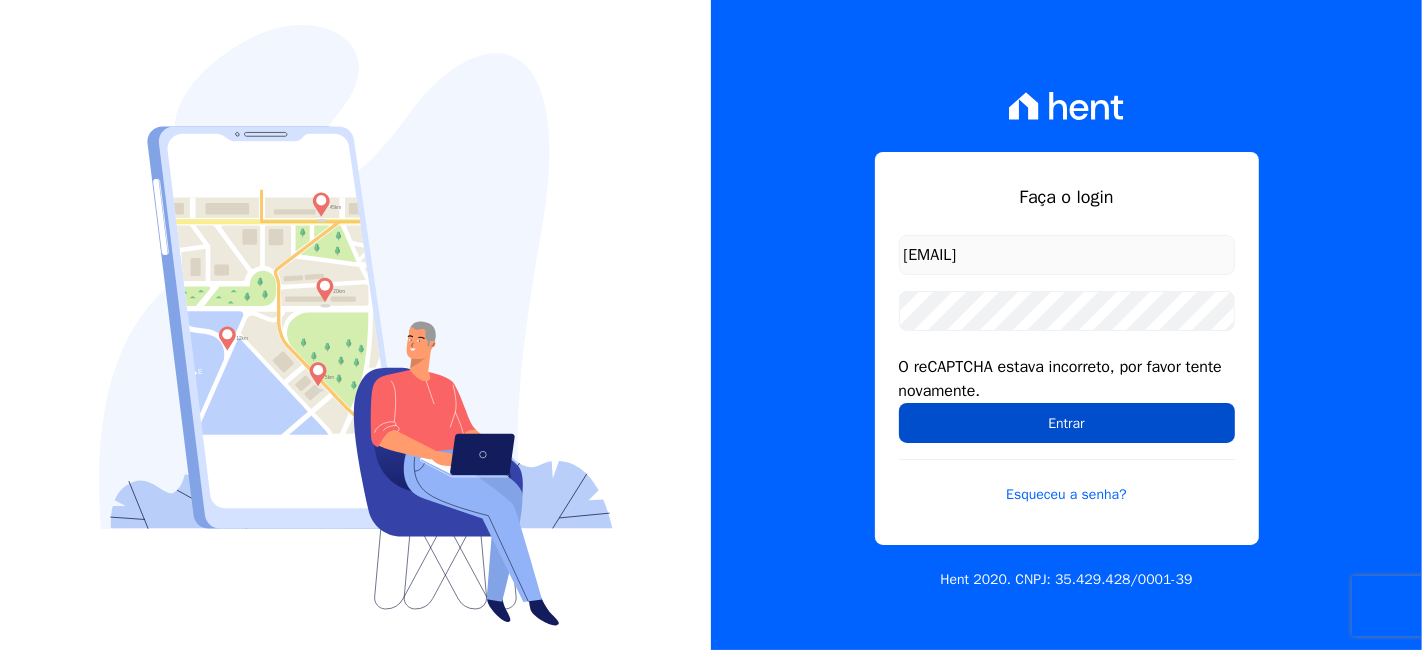 click on "Entrar" at bounding box center [1067, 423] 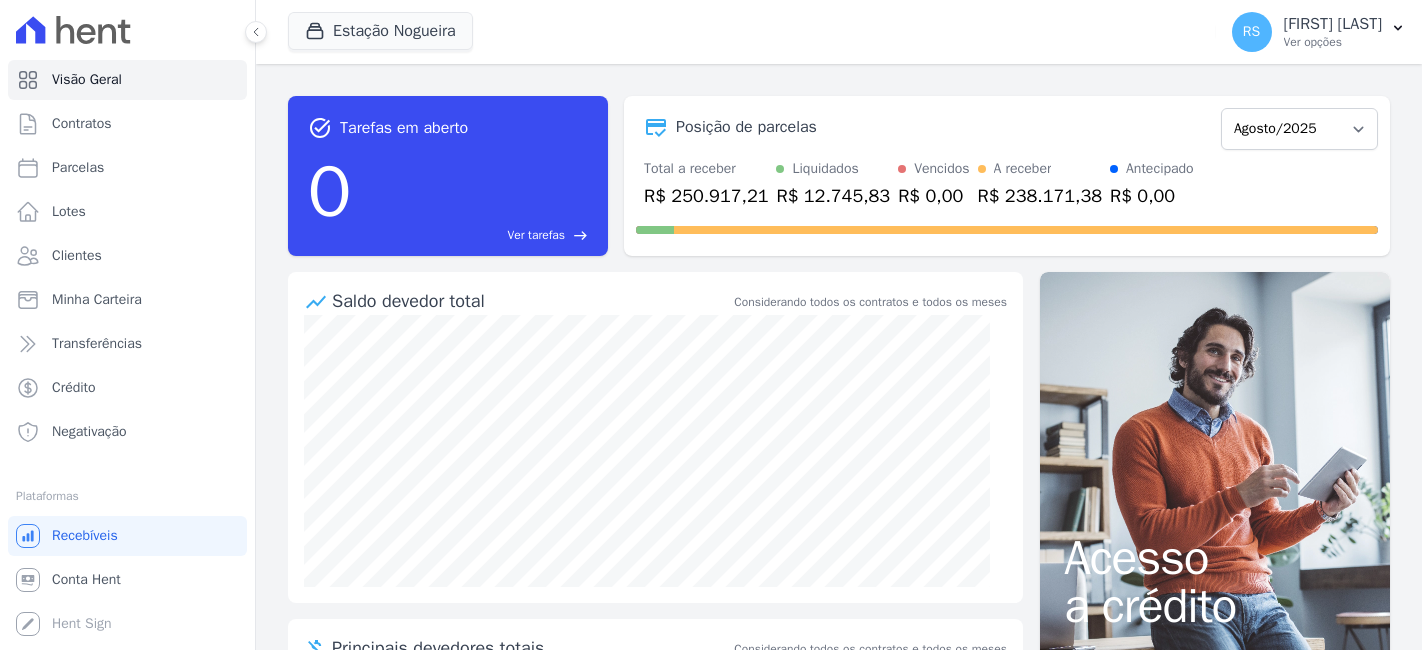 scroll, scrollTop: 0, scrollLeft: 0, axis: both 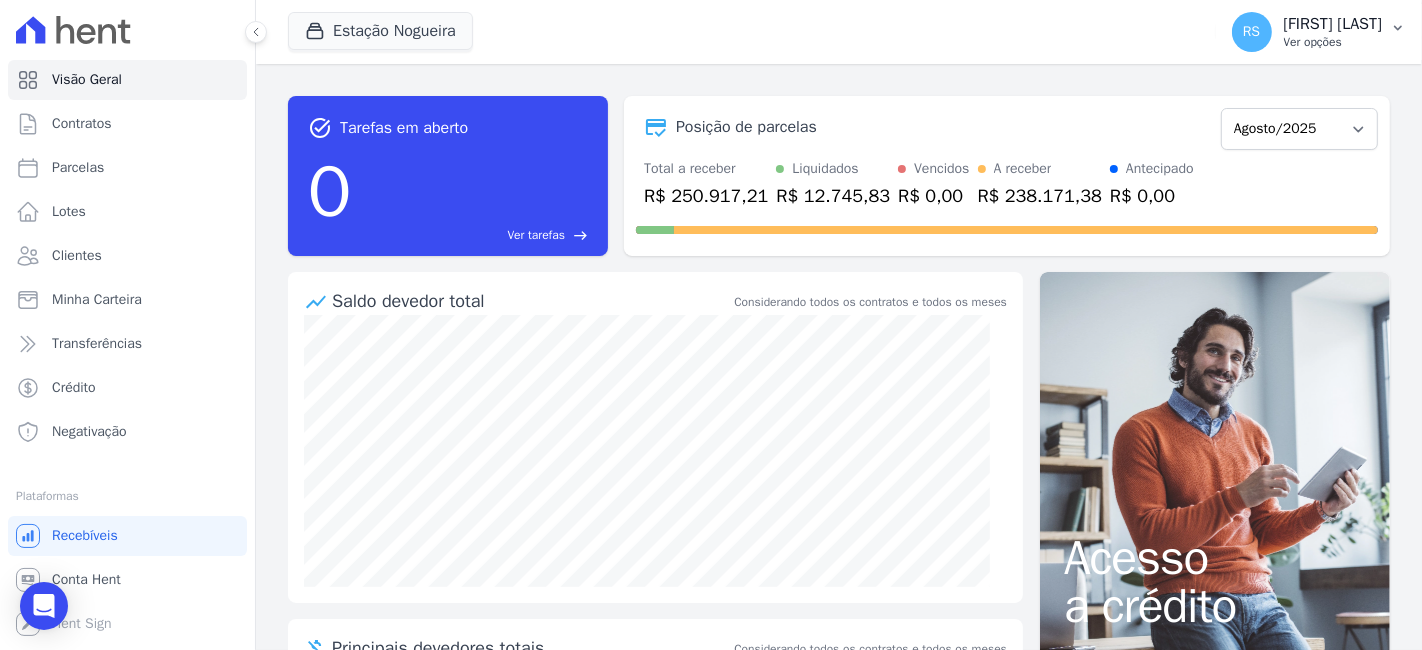 click on "Ver opções" at bounding box center (1333, 42) 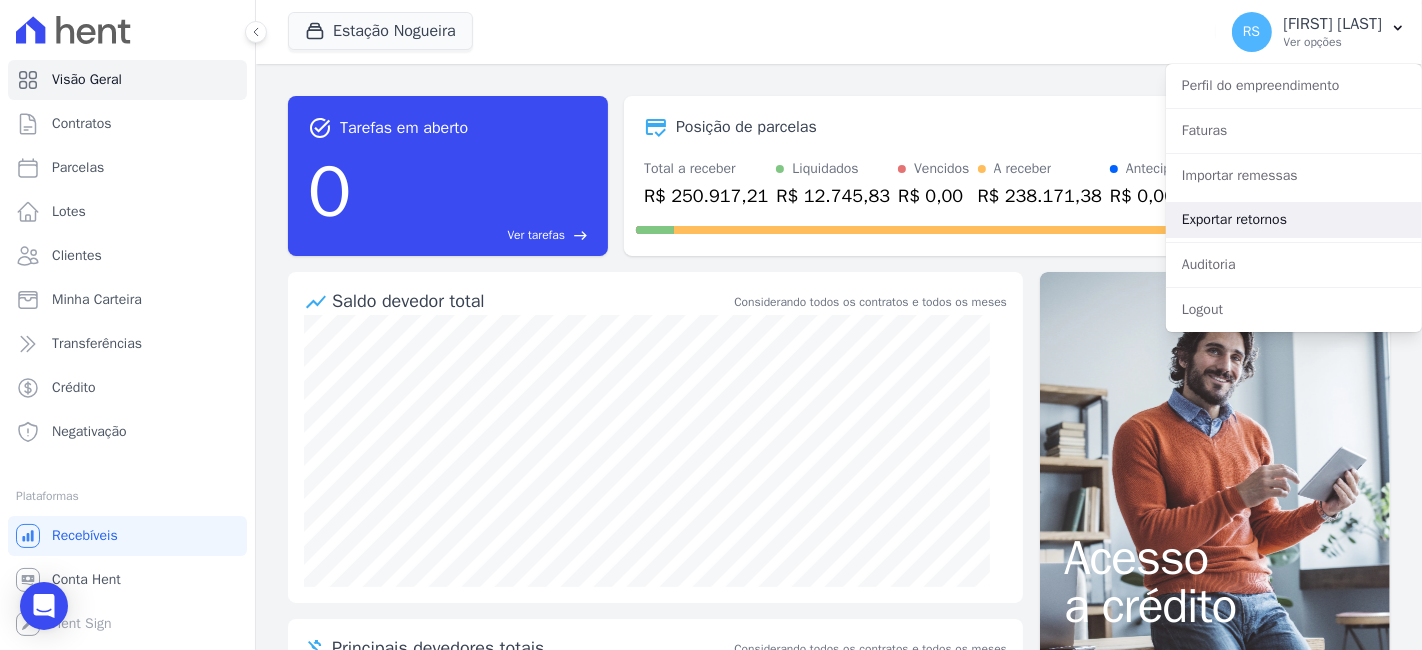click on "Exportar retornos" at bounding box center [1294, 220] 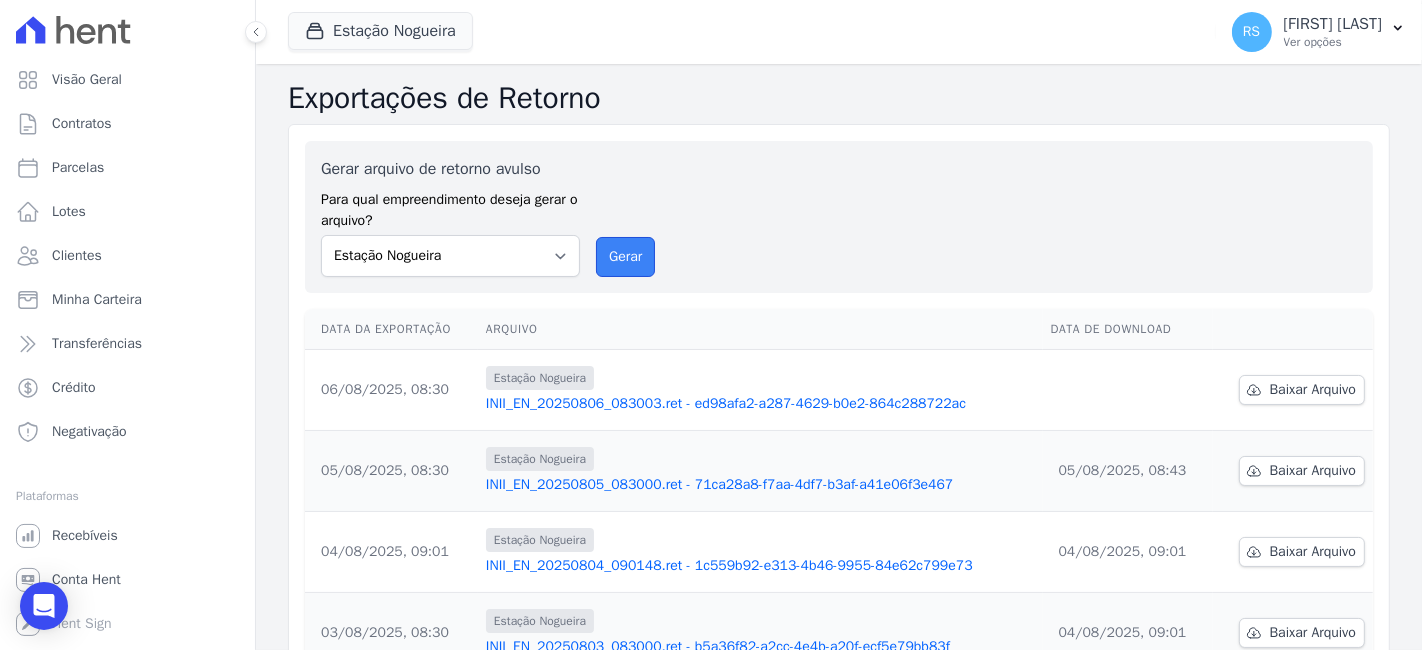 click on "Gerar" at bounding box center (625, 257) 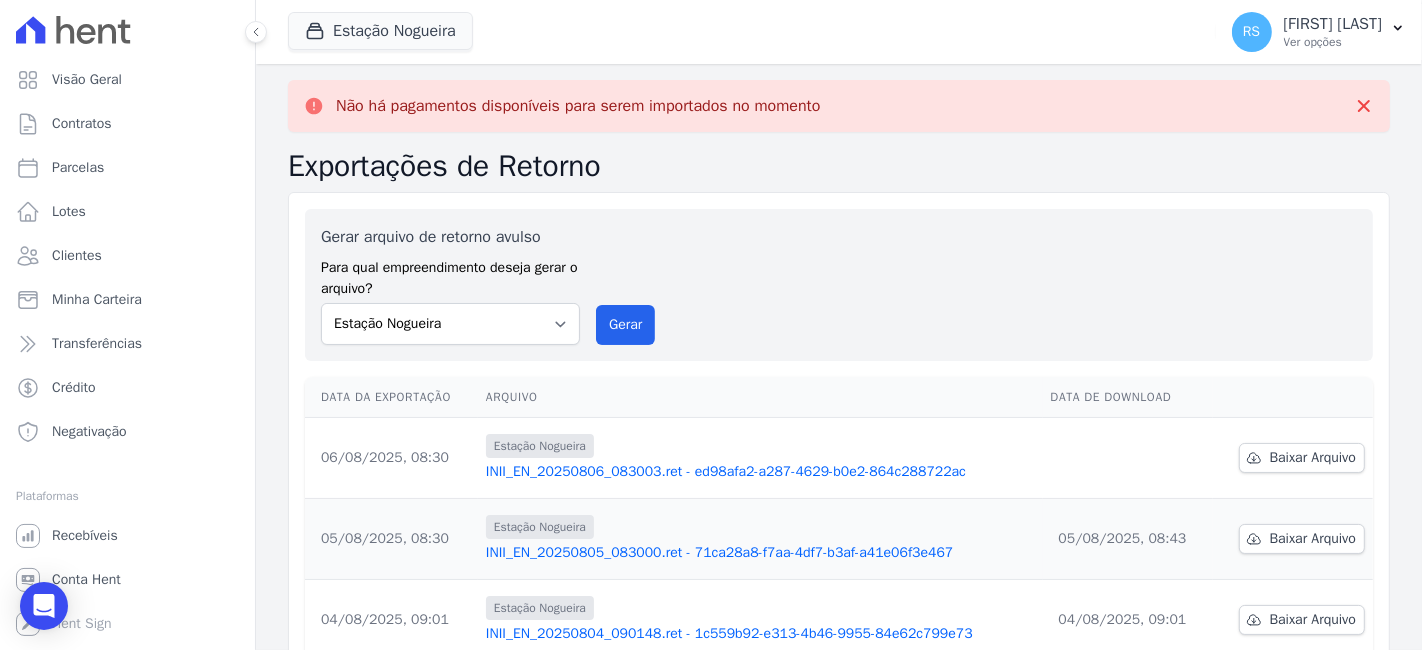 drag, startPoint x: 761, startPoint y: 206, endPoint x: 694, endPoint y: 175, distance: 73.82411 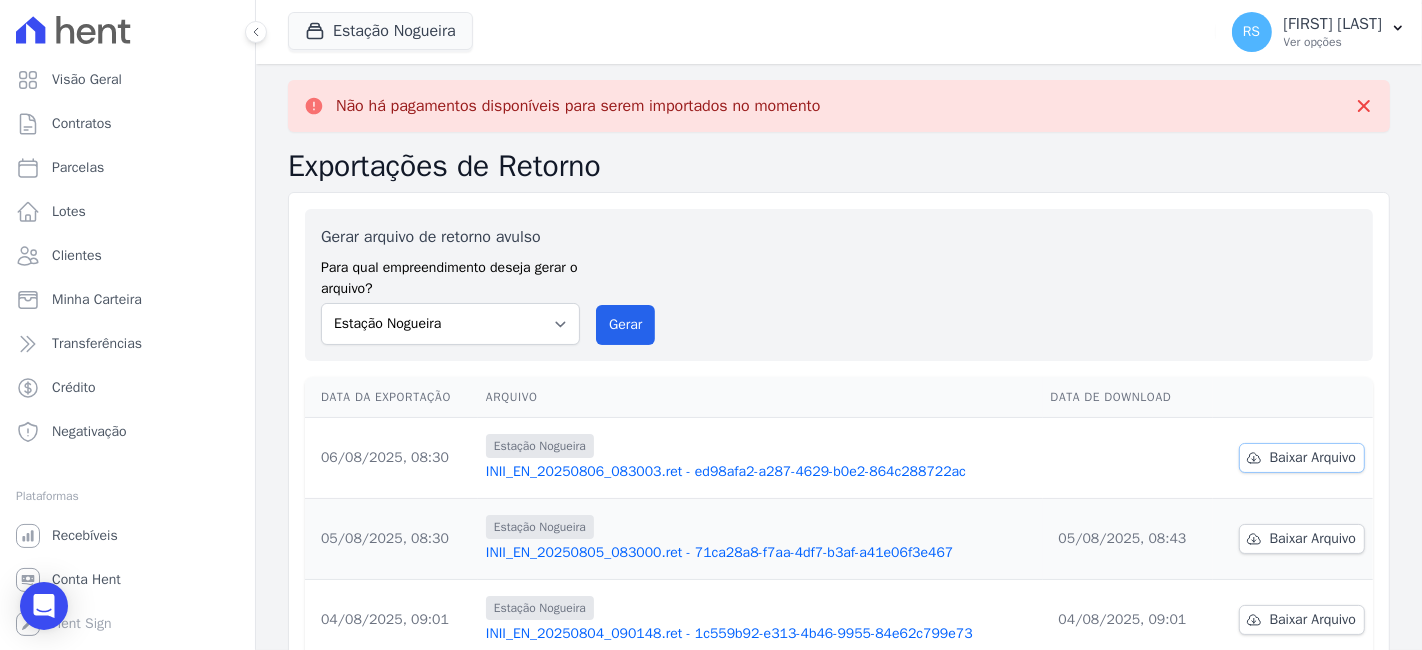 click on "Baixar Arquivo" at bounding box center (1313, 458) 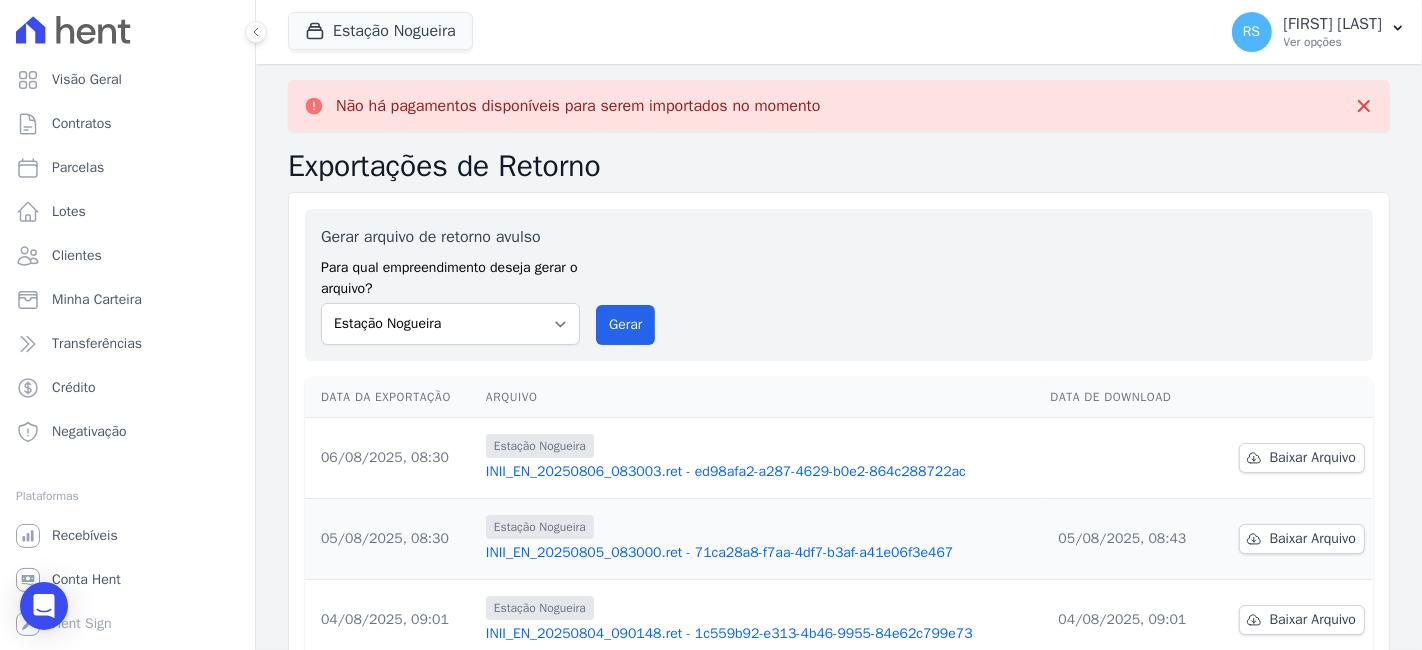 click on "Gerar arquivo de retorno avulso
Para qual empreendimento deseja gerar o arquivo?
Estação Nogueira
Estação Nogueira 3
Gerar" at bounding box center [839, 285] 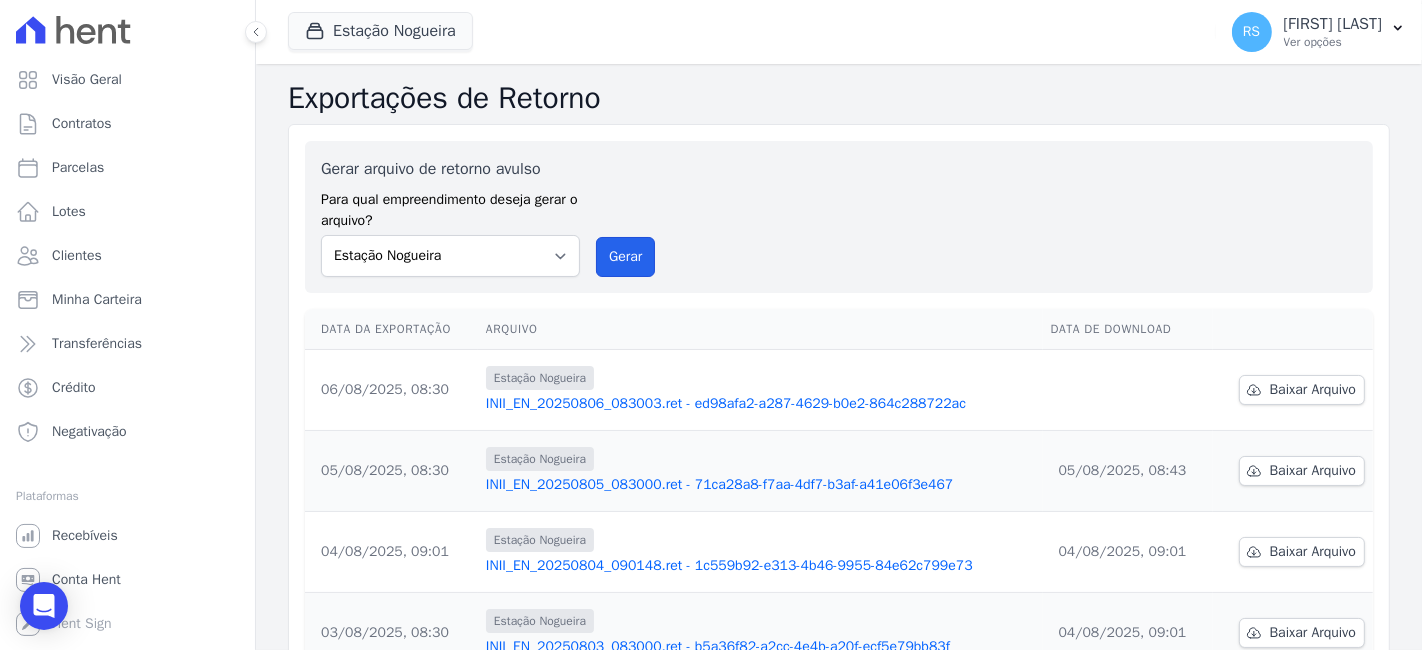 drag, startPoint x: 626, startPoint y: 247, endPoint x: 801, endPoint y: 203, distance: 180.44667 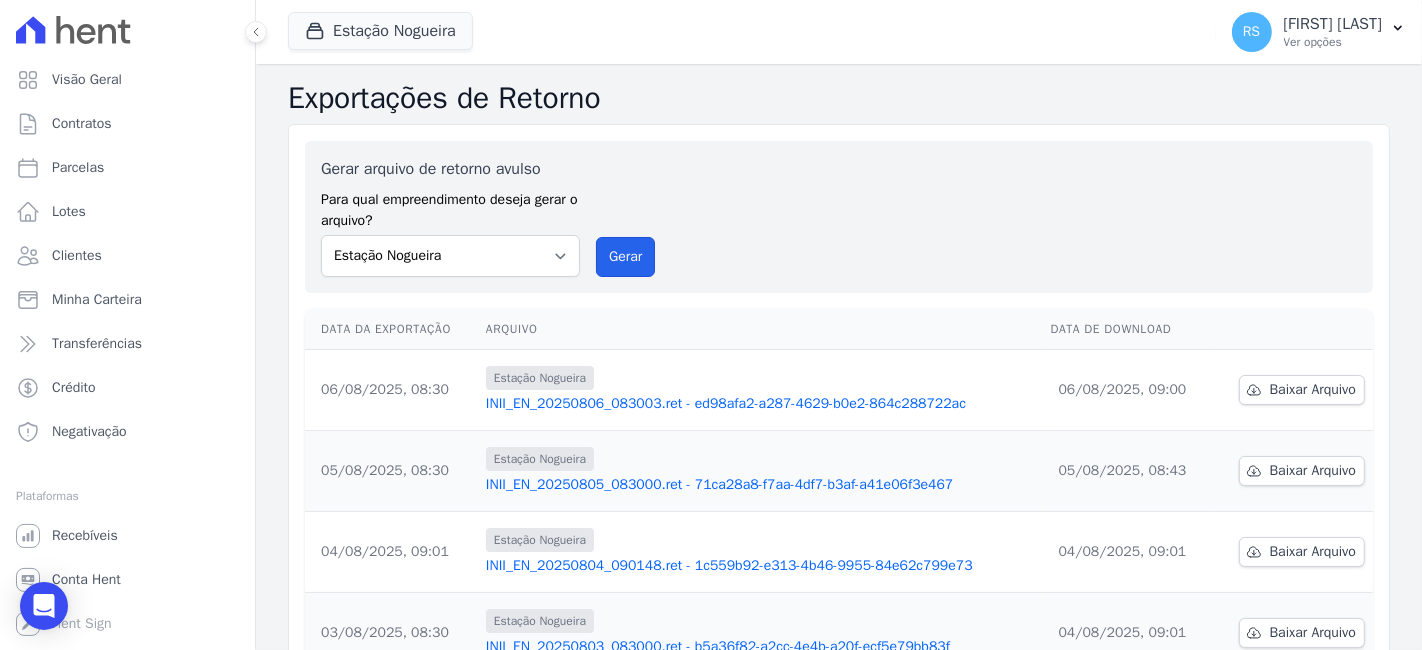 drag, startPoint x: 615, startPoint y: 241, endPoint x: 803, endPoint y: 211, distance: 190.37857 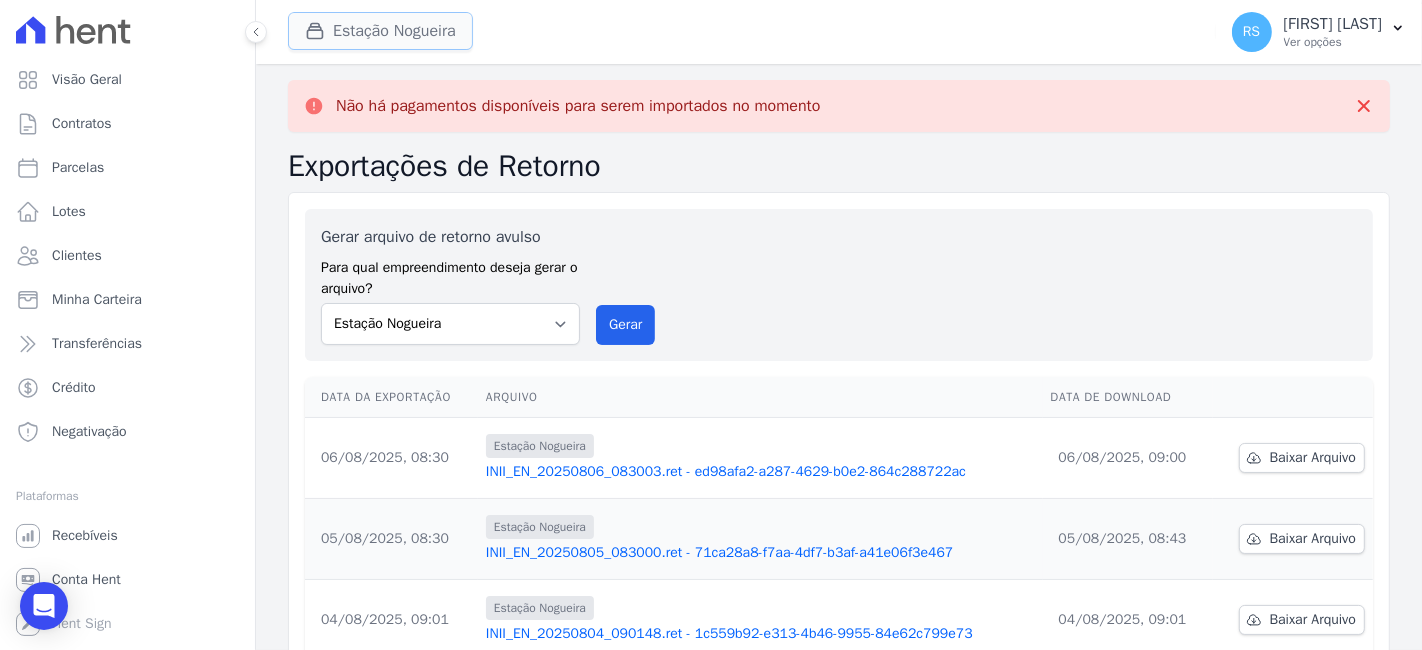 click on "Estação Nogueira" at bounding box center (380, 31) 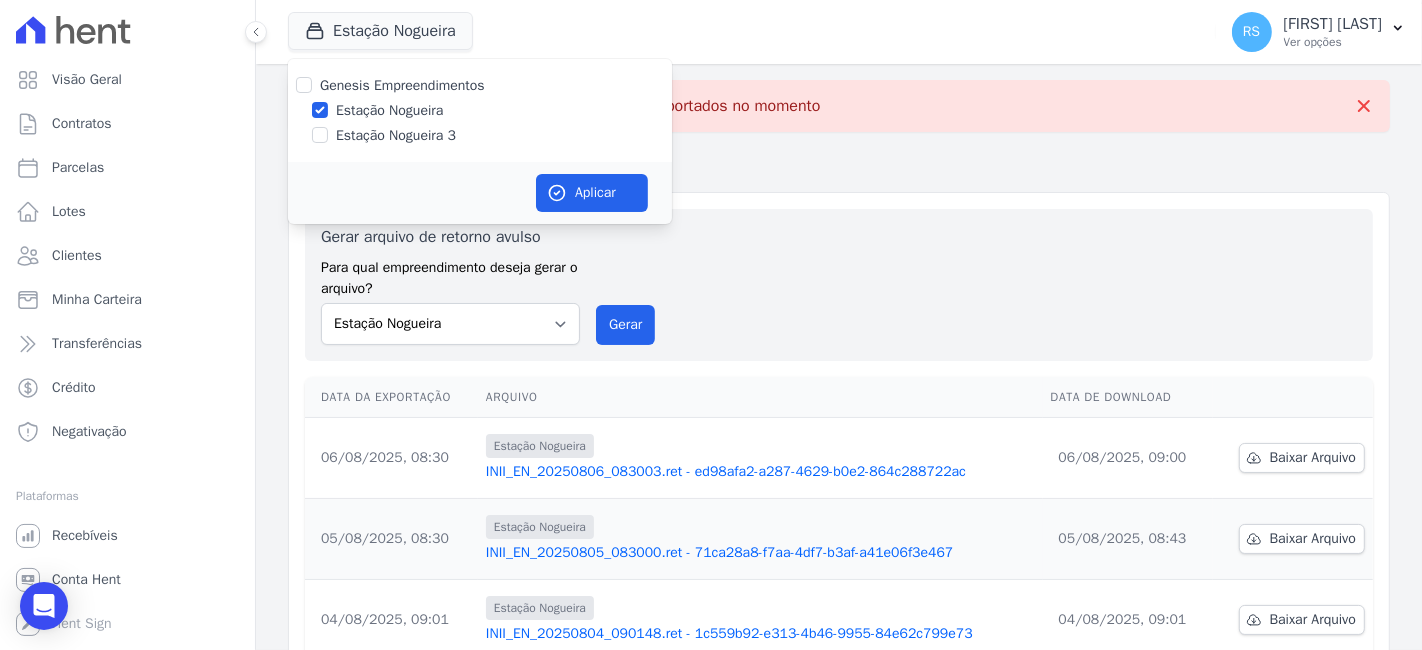 click on "Estação Nogueira 3" at bounding box center (396, 135) 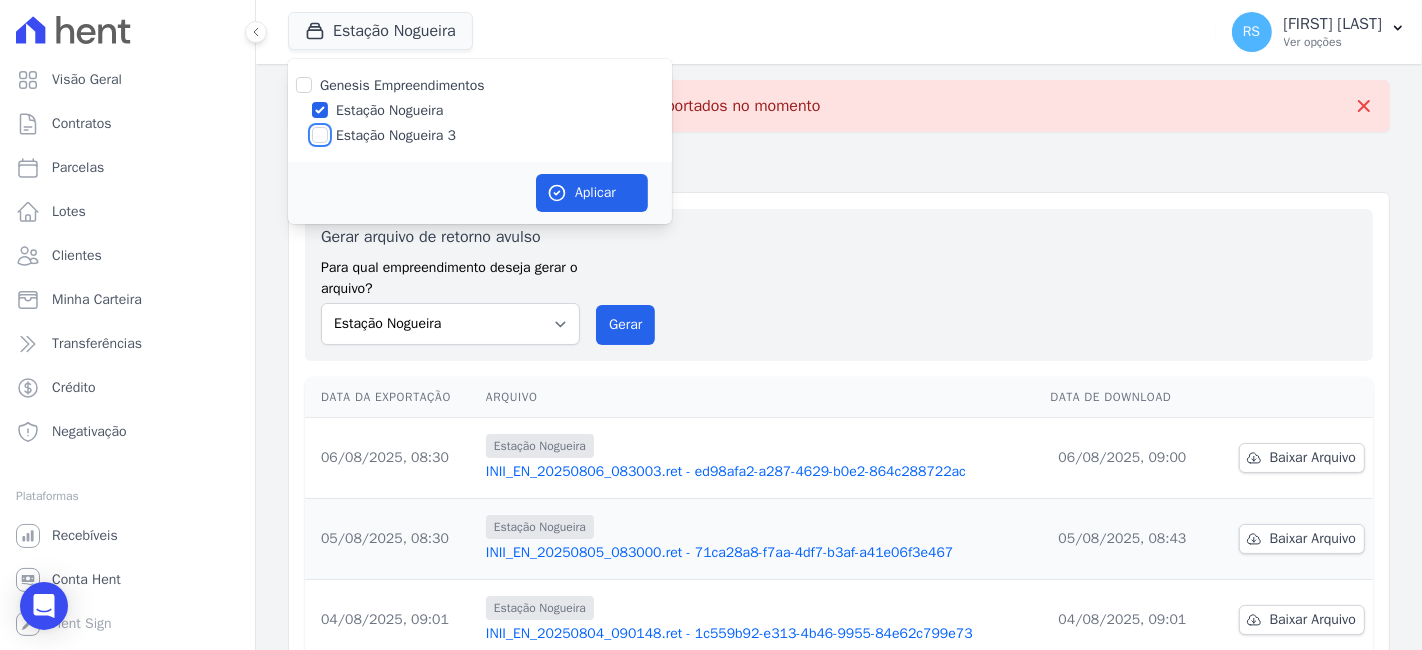 click on "Estação Nogueira 3" at bounding box center [320, 135] 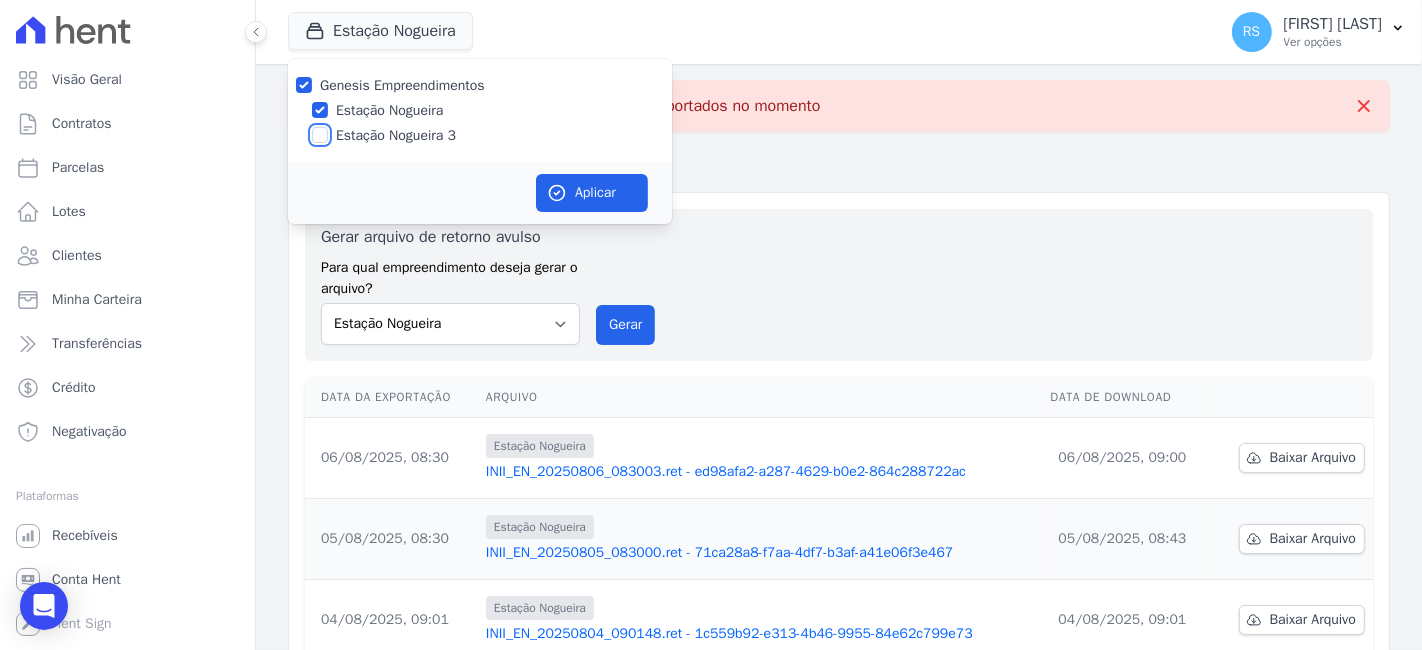 checkbox on "true" 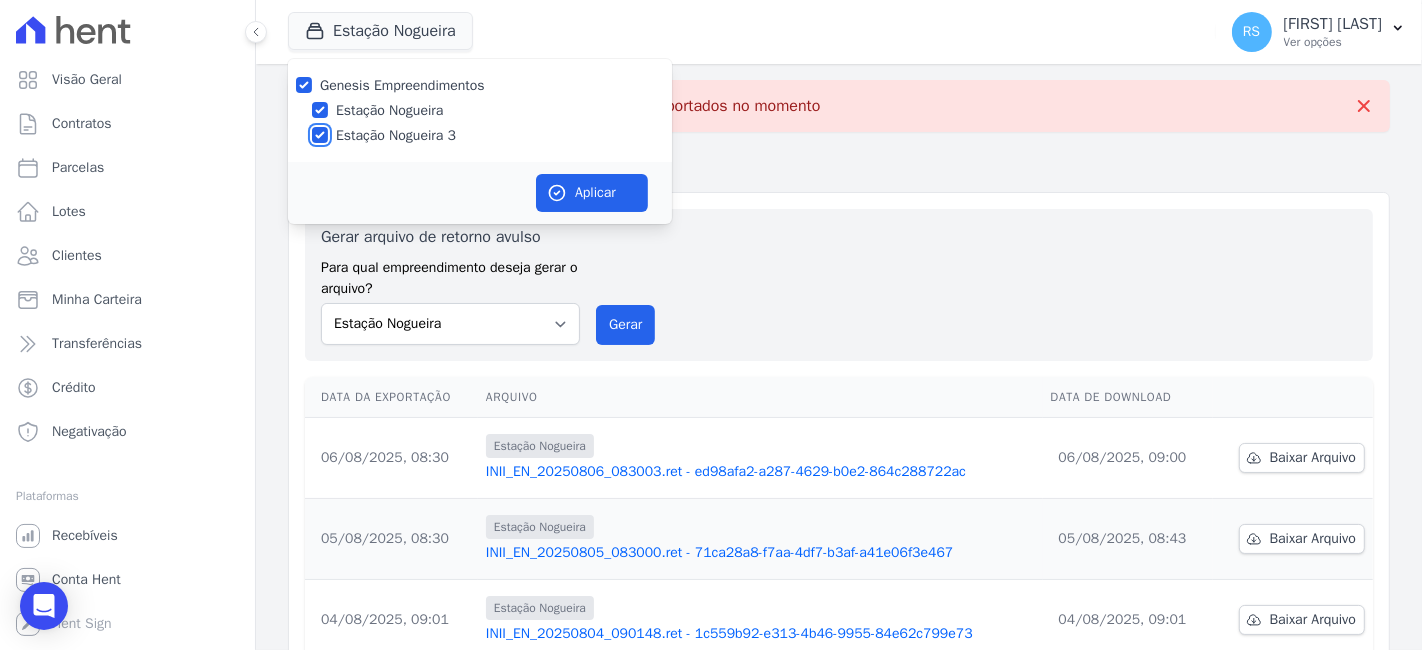 checkbox on "true" 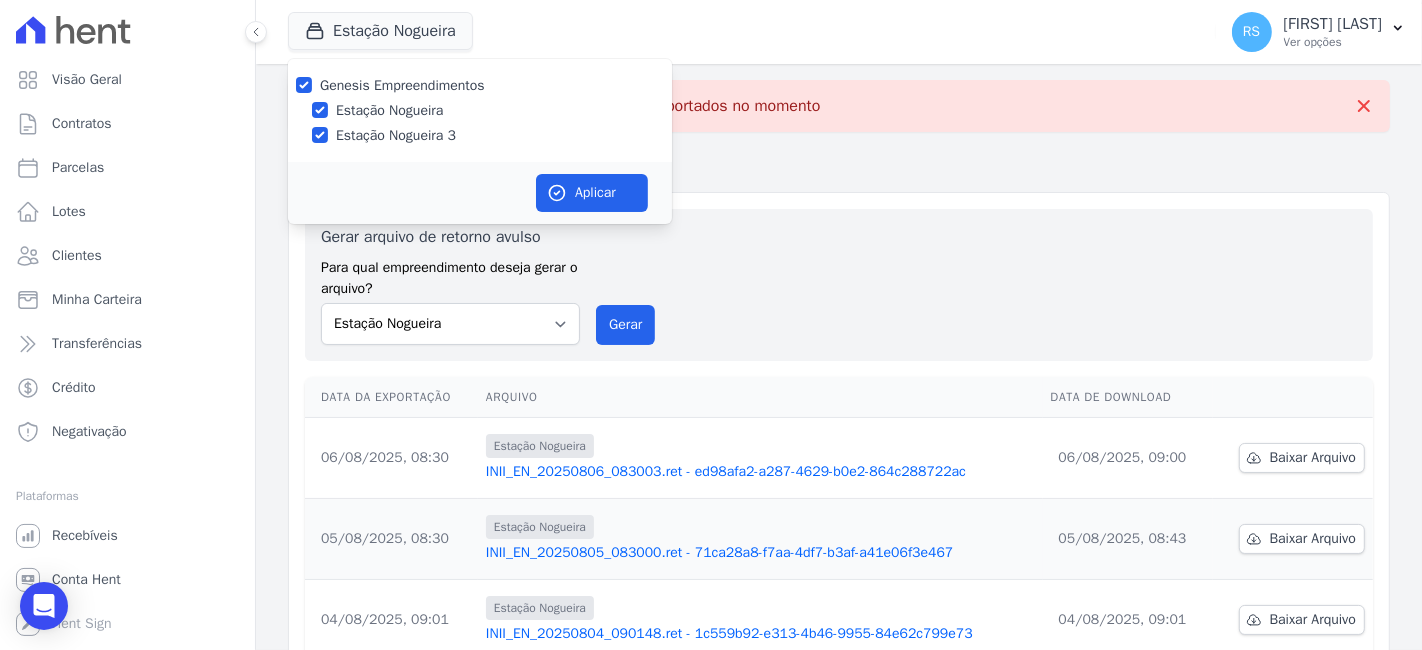 click on "Genesis Empreendimentos" at bounding box center (402, 85) 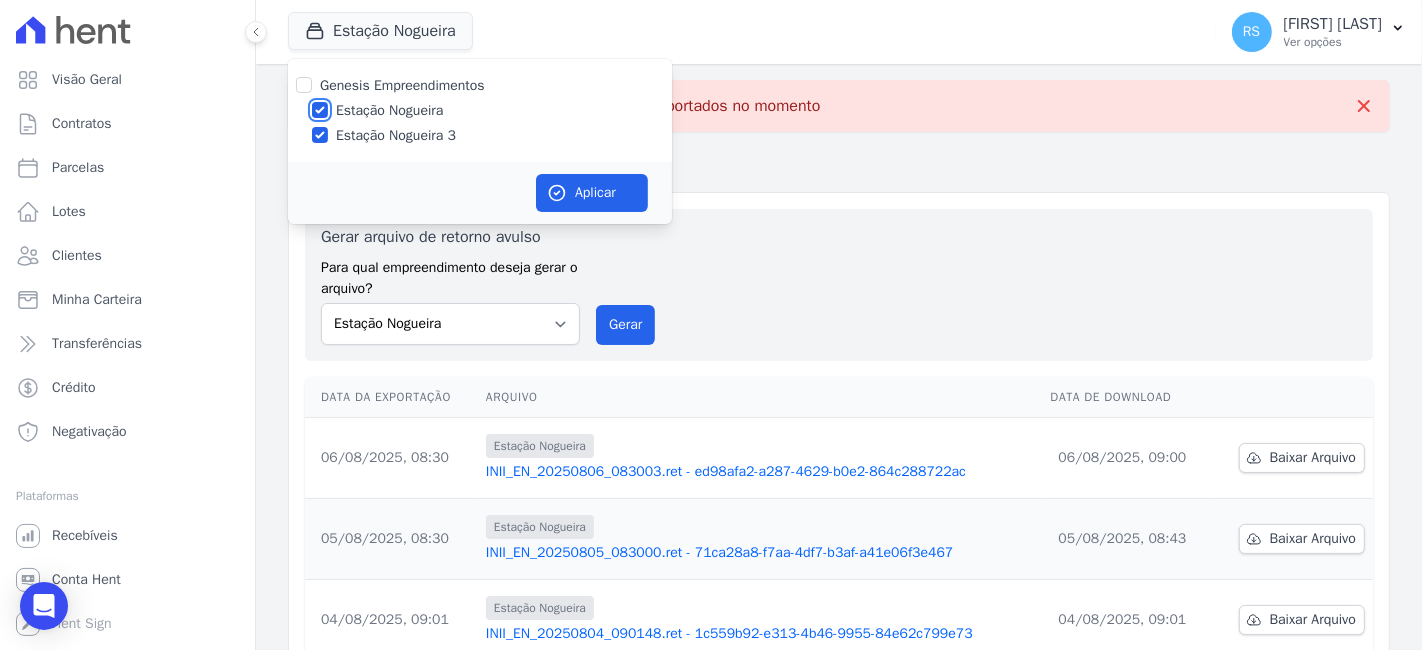 checkbox on "false" 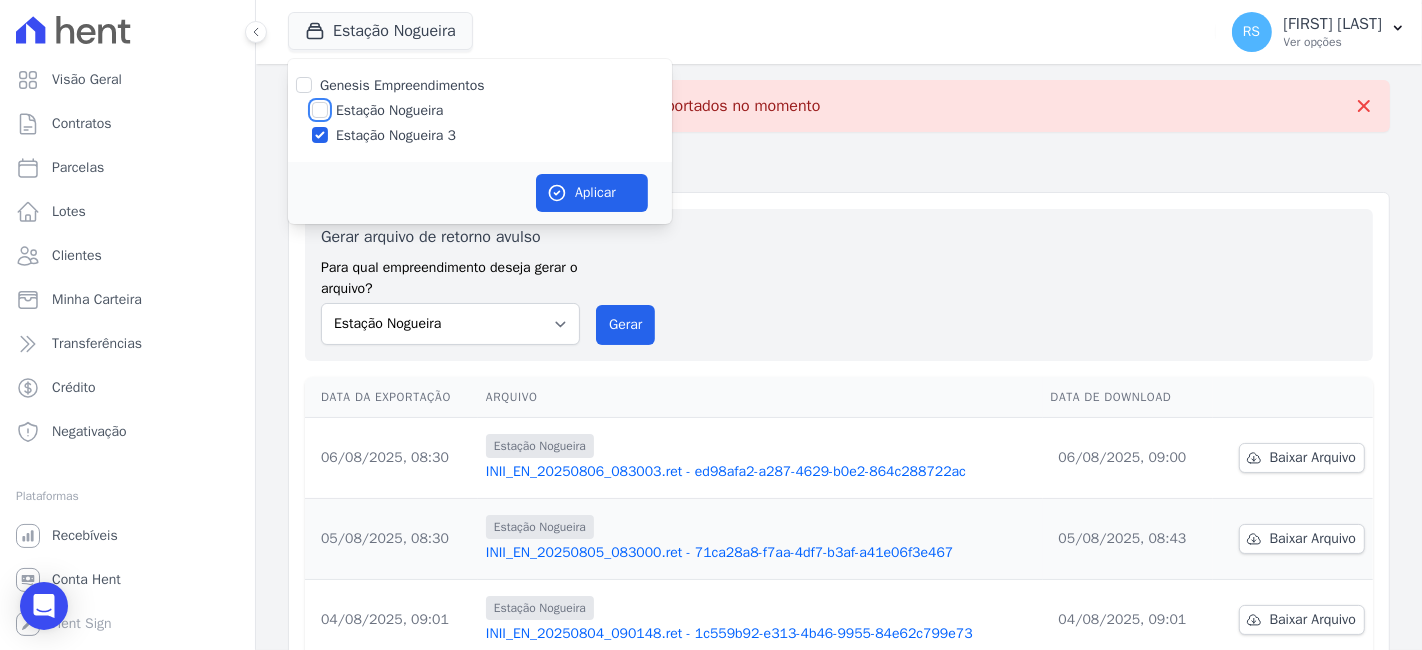 checkbox on "false" 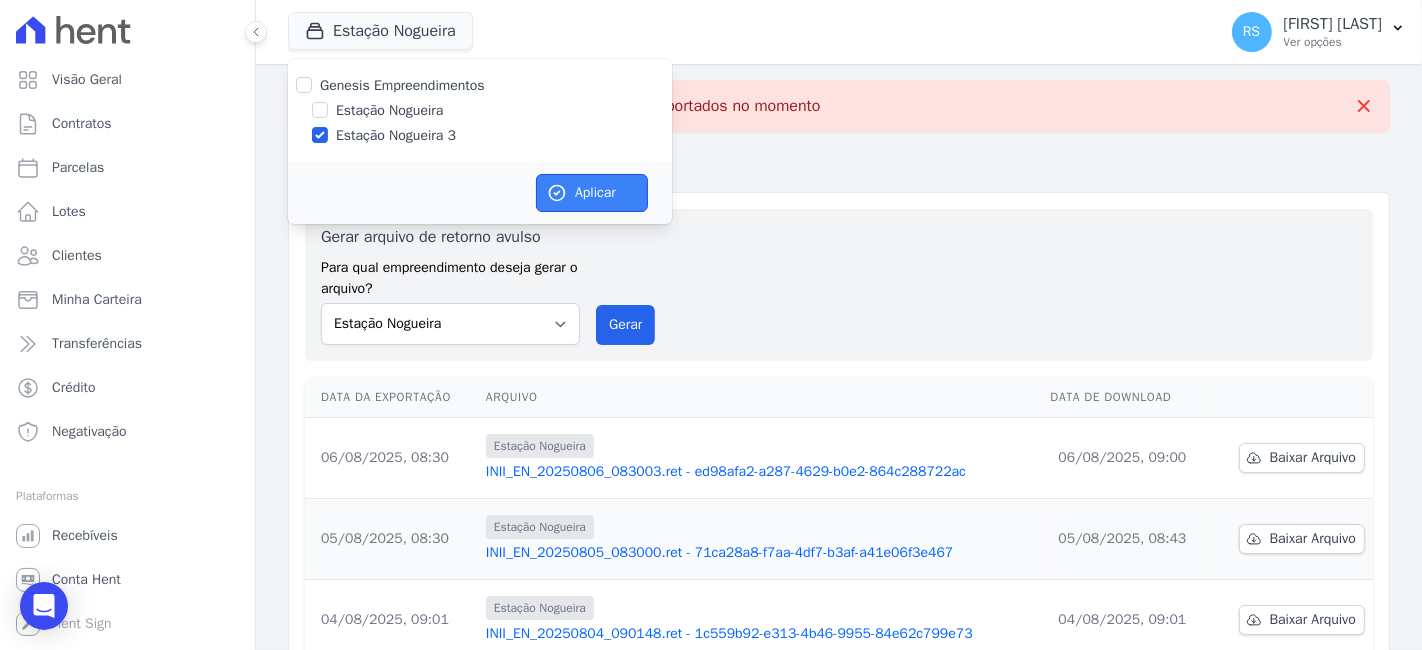click on "Aplicar" at bounding box center [592, 193] 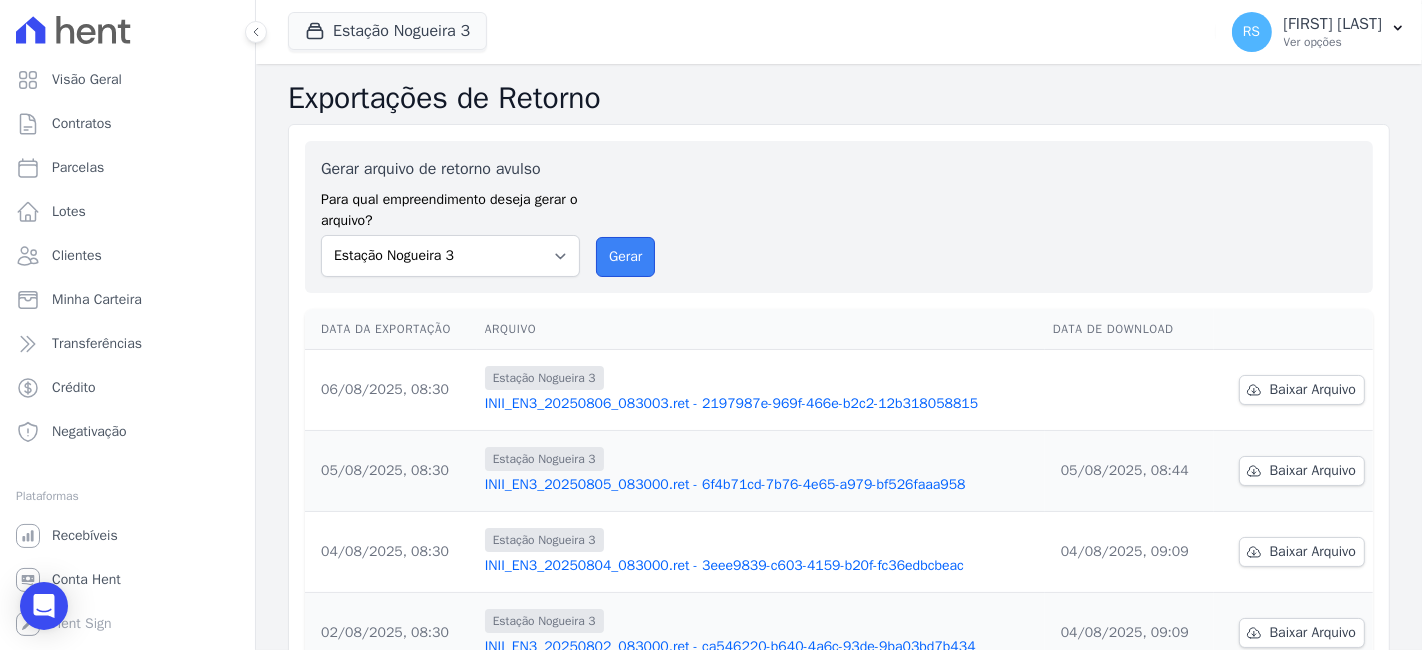 click on "Gerar" at bounding box center [625, 257] 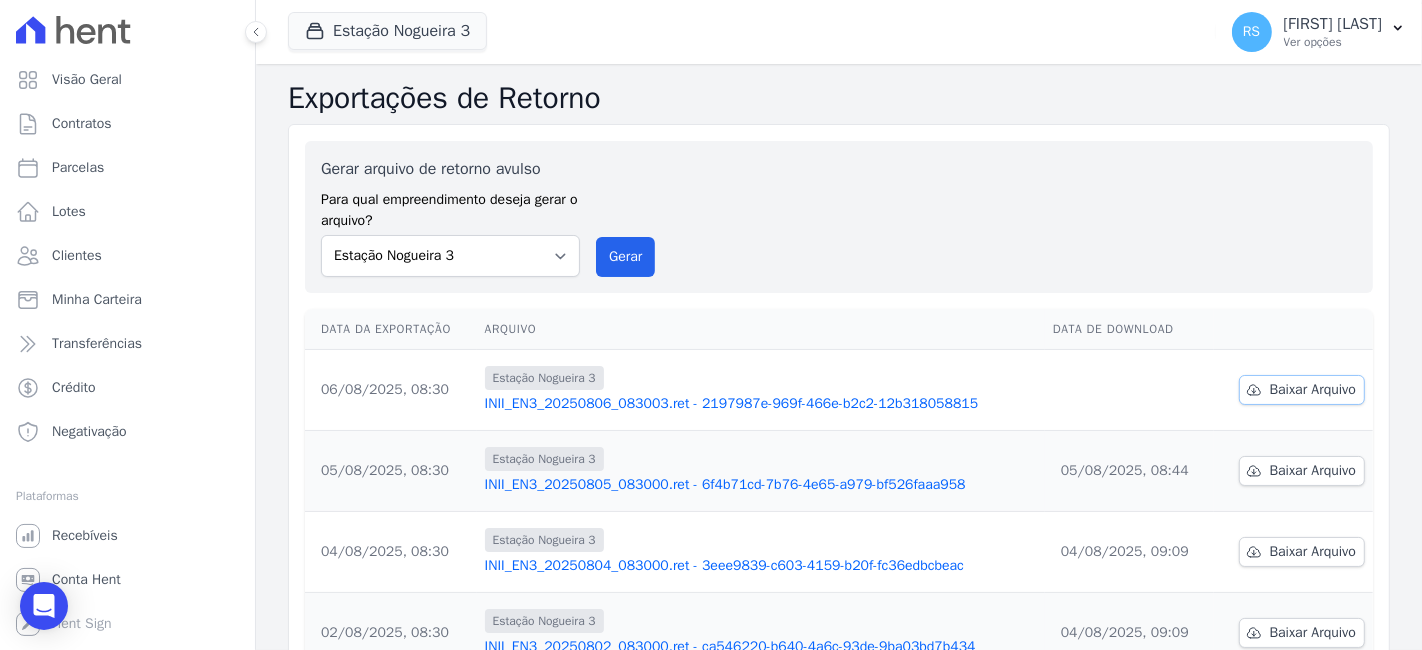 click on "Baixar Arquivo" at bounding box center [1313, 390] 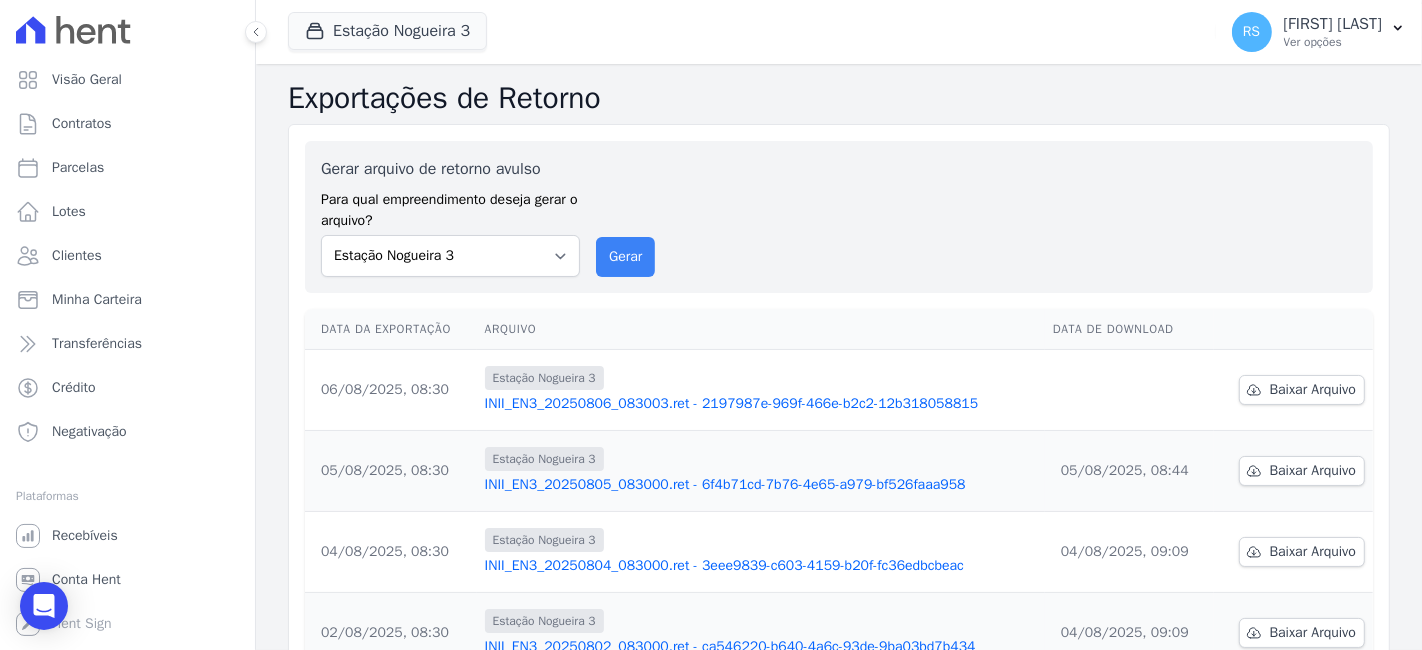 click on "Gerar arquivo de retorno avulso
Para qual empreendimento deseja gerar o arquivo?
Estação Nogueira
Estação Nogueira 3
Gerar" at bounding box center [839, 217] 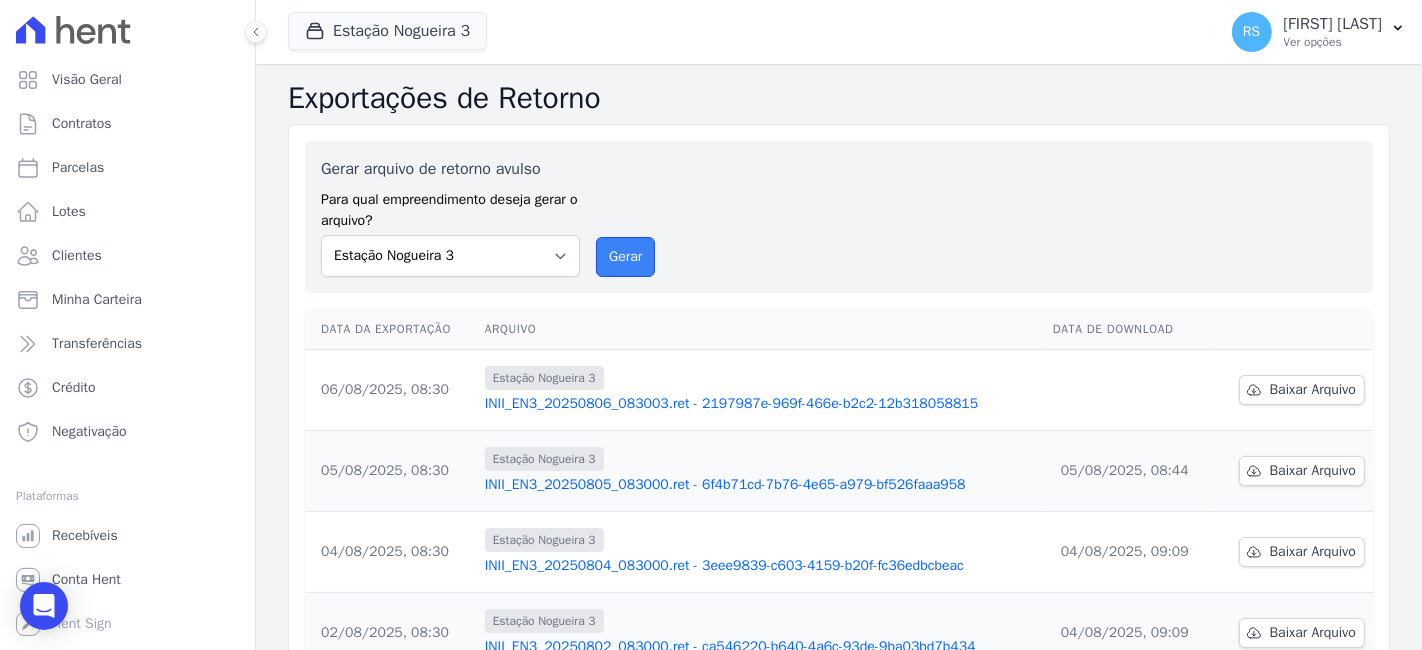 click on "Gerar" at bounding box center (625, 257) 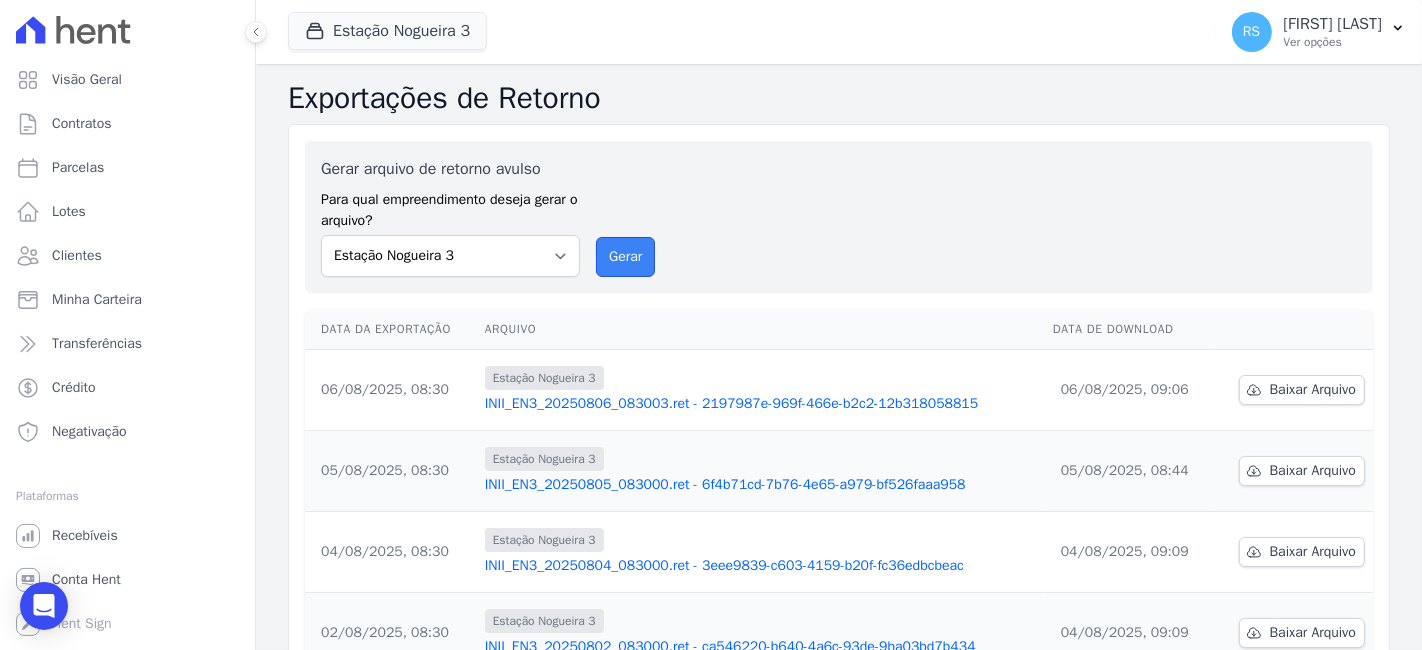 click on "Gerar" at bounding box center (625, 257) 